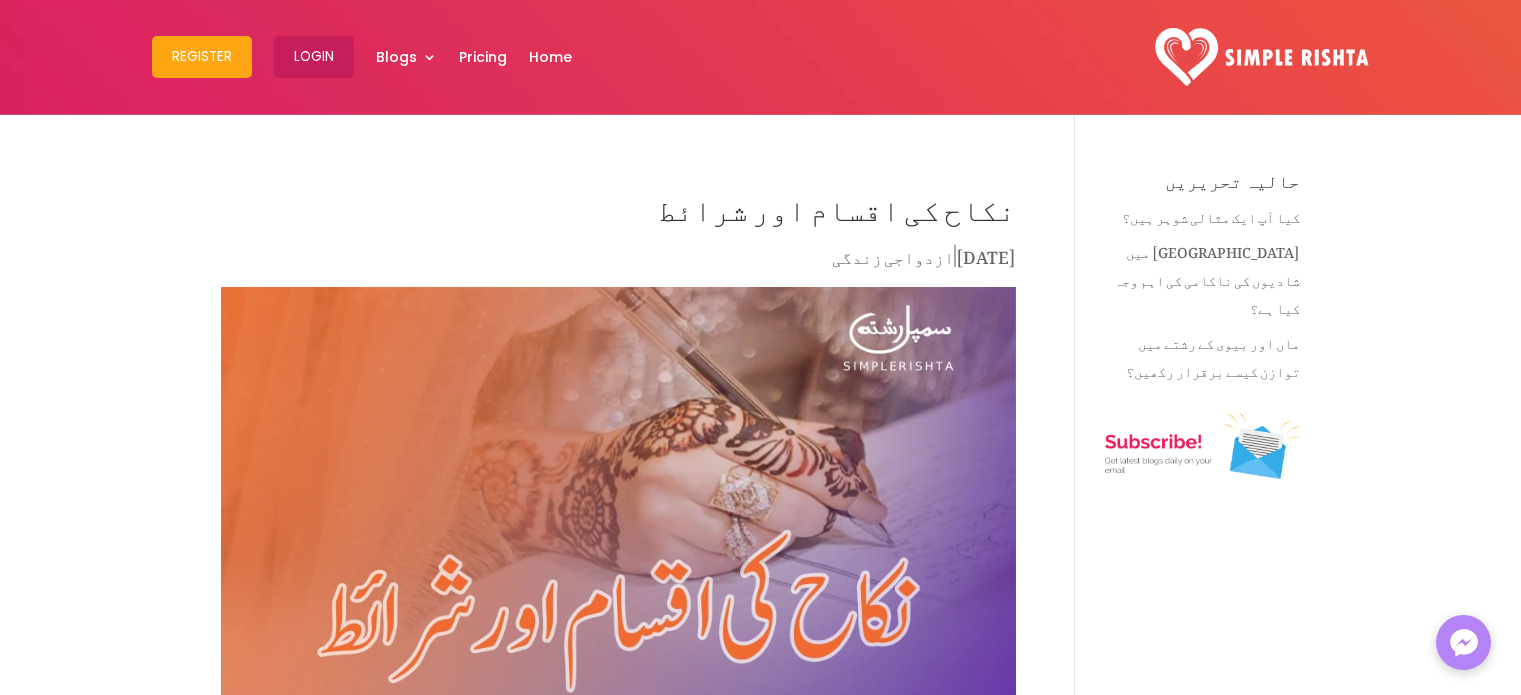 scroll, scrollTop: 646, scrollLeft: 0, axis: vertical 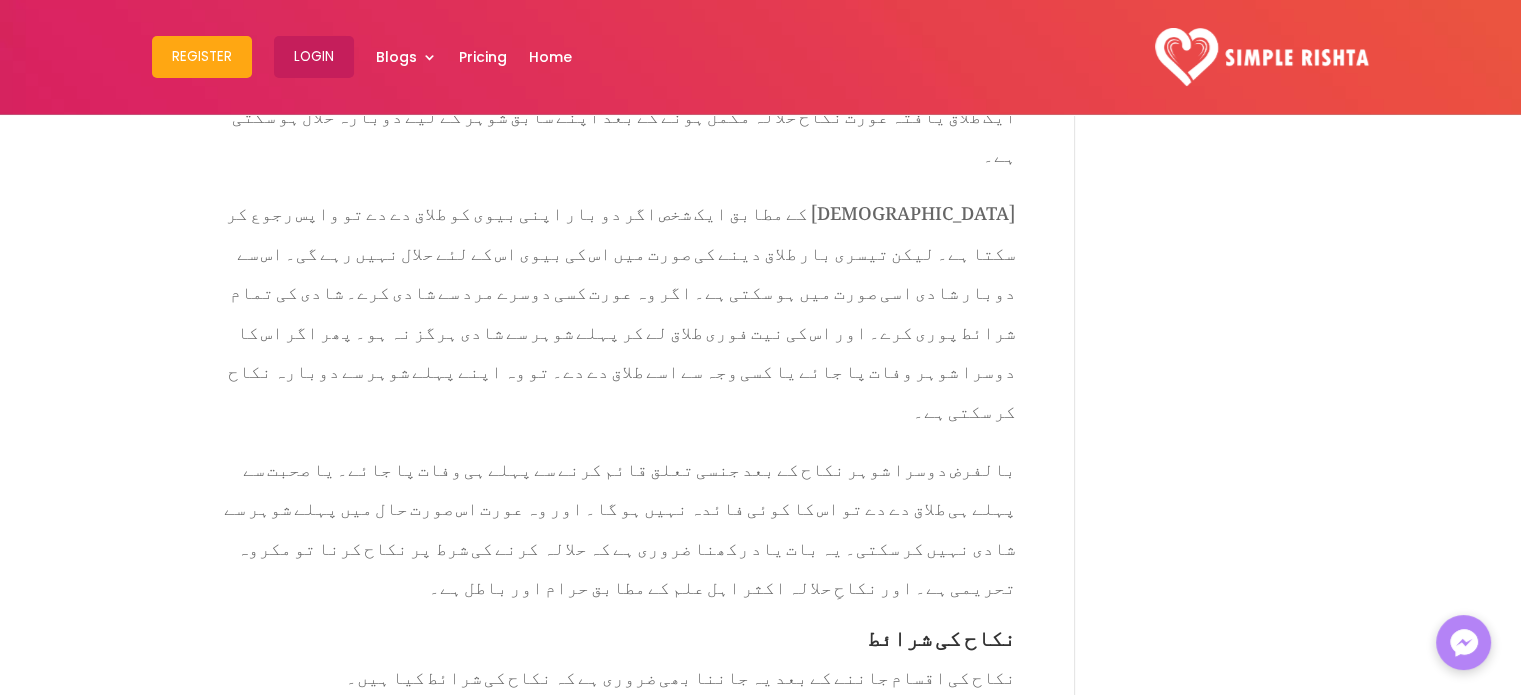 click on "دور جاہلیت میں جنسی تسکین کے کئی طریقے رائج تھے۔ جو نکاح کی فہرست میں شامل تھے۔ لیکن حقیقت میں وہ نکاح کی معنویت سے خالی تھے۔" at bounding box center (618, 1219) 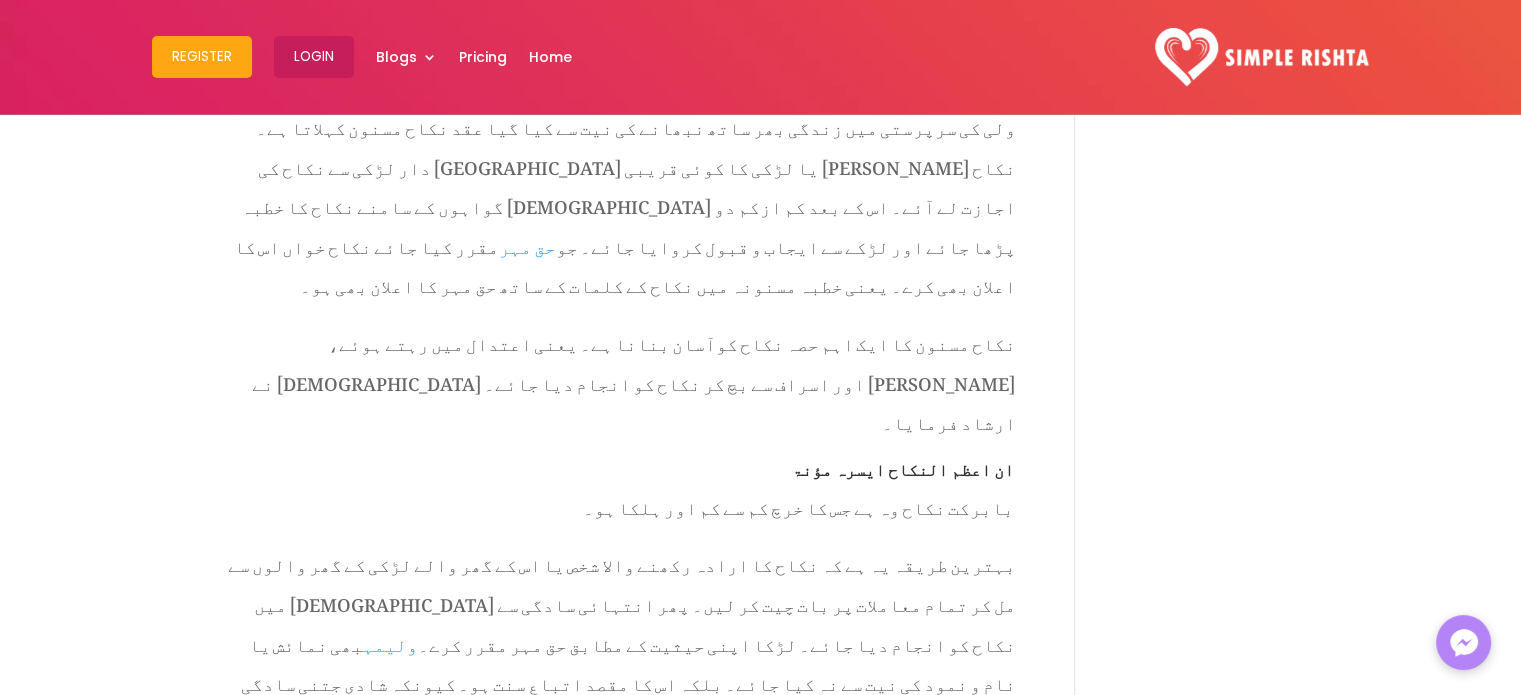scroll, scrollTop: 1219, scrollLeft: 0, axis: vertical 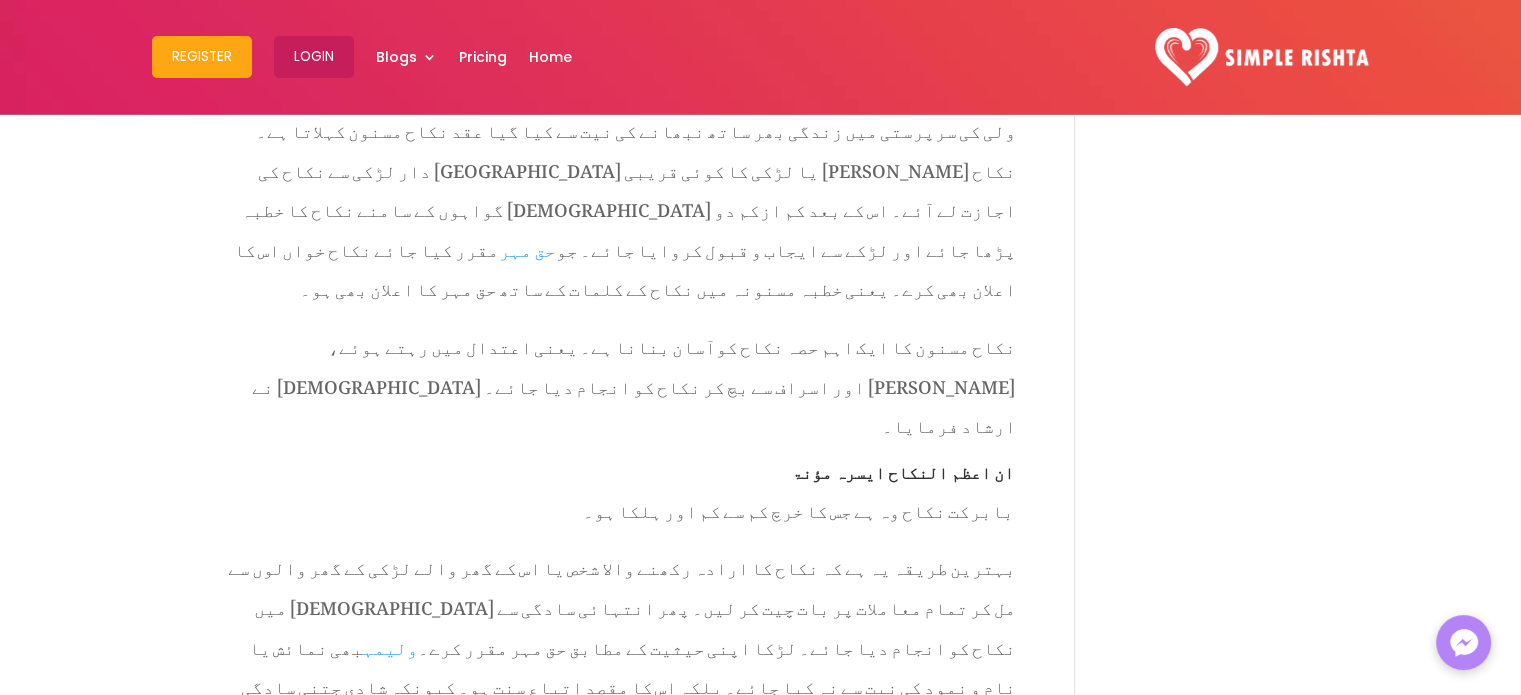 click on "نکاح کی اقسام اور شرائط
[DATE]  |  ازدواجی زندگی
نکاح   ایک  مرد  اورعورت   کے   درمیان   دائمی   رشتہ  اور تعلق قائم  کرتا   ہے ۔  [DEMOGRAPHIC_DATA]   نے   نکاح   کو   عبادت   کا   درجہ   دیا   ہے ۔ [DEMOGRAPHIC_DATA]  میں   نکاح   کی   بڑی   اہمیت   ہے ۔ اس  سے   نہ  صرف نسل  انسانی   آگے   بڑھتی   ہے ۔  بلکہ   یہ   ایک  [DEMOGRAPHIC_DATA]  کے   ایمان   کی   تکمیل   کا  باعث  بھی   ہے ۔  نکاح   کا   اہم  مقصد  جہاں  عفت وعصمت  کی   حفاظت   ہے ۔  وہیں   یہ   انسانی   زندگی   کی   اہم   ترین   ضرورت   ہے ۔  تاکہ  انسان جائز  طریقے   سے   اپنی   خواہشات     کر" at bounding box center [648, 2733] 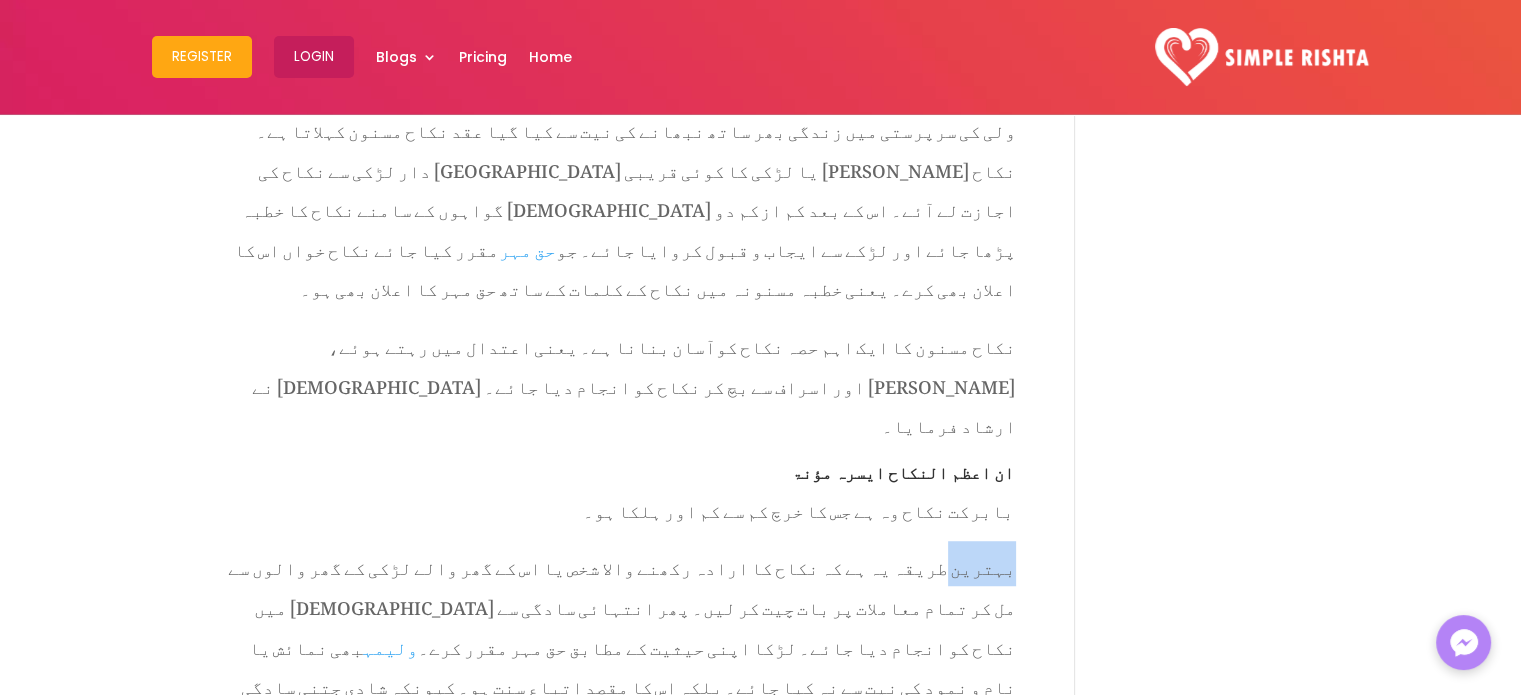 click on "نکاح کی اقسام اور شرائط
[DATE]  |  ازدواجی زندگی
نکاح   ایک  مرد  اورعورت   کے   درمیان   دائمی   رشتہ  اور تعلق قائم  کرتا   ہے ۔  [DEMOGRAPHIC_DATA]   نے   نکاح   کو   عبادت   کا   درجہ   دیا   ہے ۔ [DEMOGRAPHIC_DATA]  میں   نکاح   کی   بڑی   اہمیت   ہے ۔ اس  سے   نہ  صرف نسل  انسانی   آگے   بڑھتی   ہے ۔  بلکہ   یہ   ایک  [DEMOGRAPHIC_DATA]  کے   ایمان   کی   تکمیل   کا  باعث  بھی   ہے ۔  نکاح   کا   اہم  مقصد  جہاں  عفت وعصمت  کی   حفاظت   ہے ۔  وہیں   یہ   انسانی   زندگی   کی   اہم   ترین   ضرورت   ہے ۔  تاکہ  انسان جائز  طریقے   سے   اپنی   خواہشات     کر" at bounding box center (648, 2733) 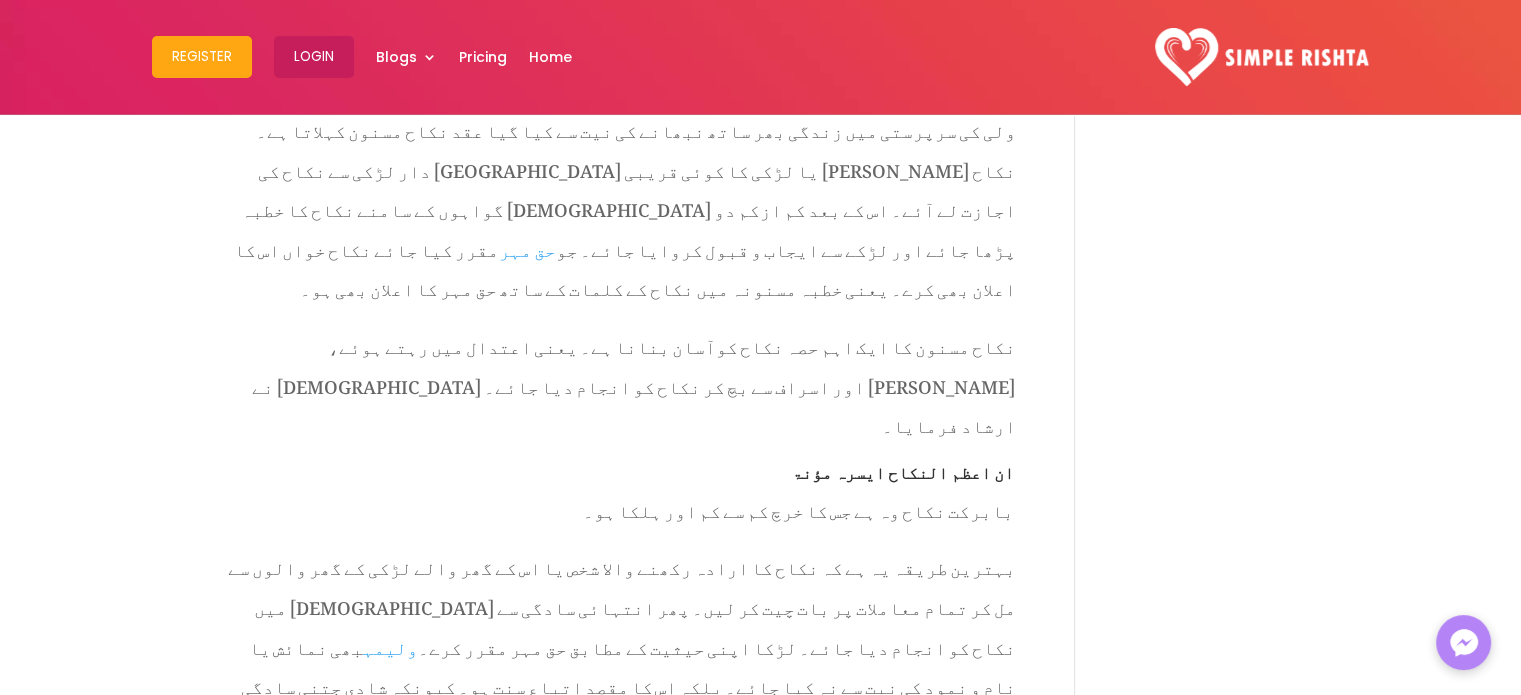 click on "بہترین طریقہ یہ ہے کہ نکاح کا ارادہ رکھنے والا شخص یا اس کے گھر والے لڑکی کے گھر والوں سے مل کر تمام معاملات پر بات چیت کر لیں۔ پھر انتہائی سادگی سے [DEMOGRAPHIC_DATA] میں نکاح کو انجام دیا جائے۔ لڑکا اپنی حیثیت کے مطابق حق مہر مقرر کرے۔  ولیمہ  بھی نمائش یا نام و نمود کی نیت سے نہ کیا جائے۔ بلکہ اس کا مقصد اتباع سنت ہو۔ کیونکہ شادی جتنی سادگی سے کی جائے اس میں اتنی ہی خیر و برکت ہو گی۔" at bounding box center (622, 642) 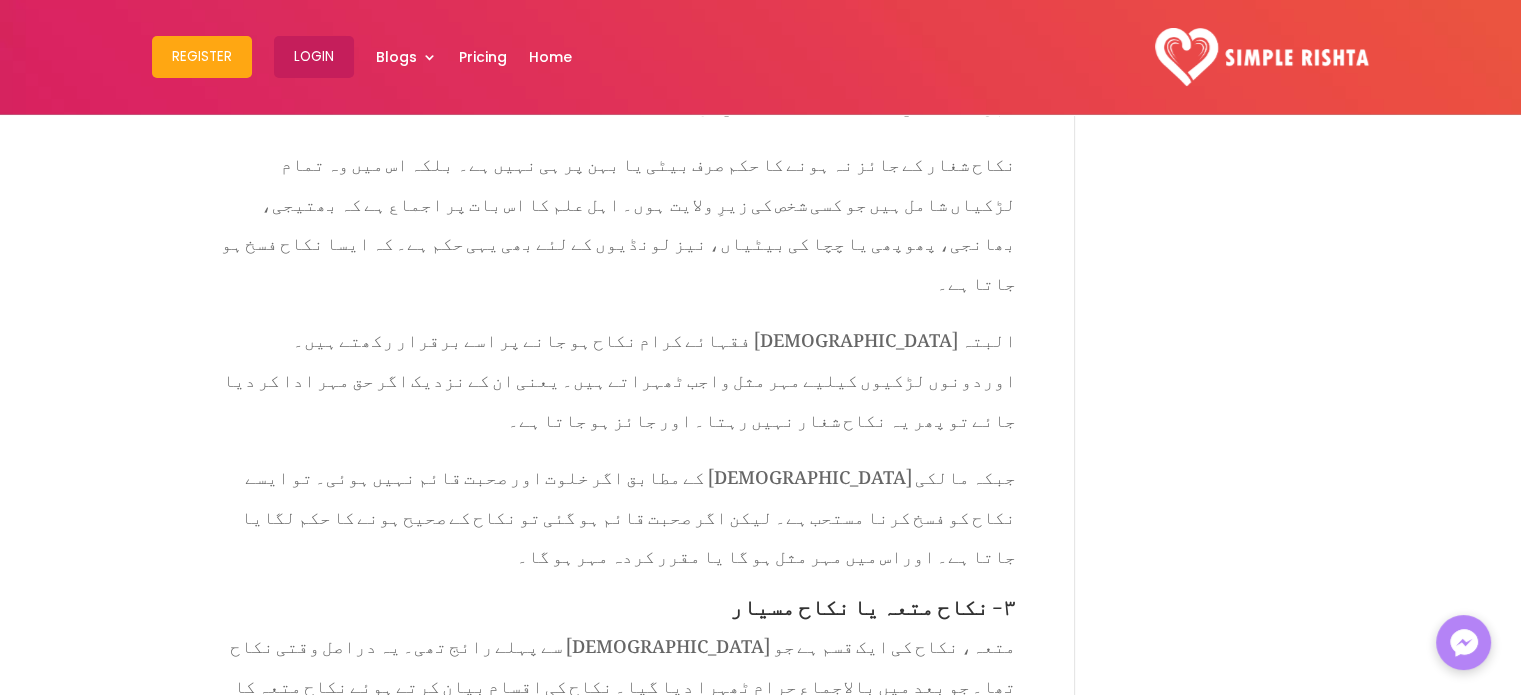 scroll, scrollTop: 2223, scrollLeft: 0, axis: vertical 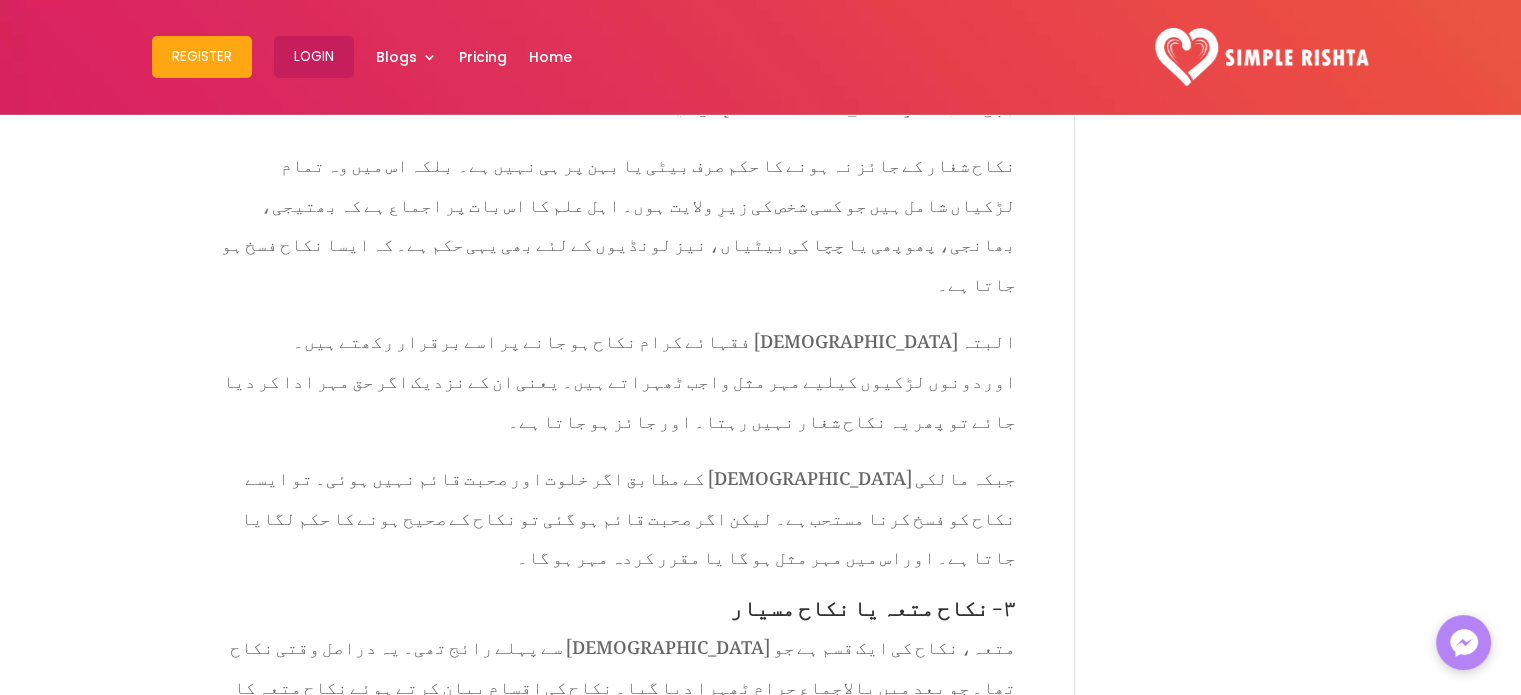 click on "نکاح کی اقسام اور شرائط
[DATE]  |  ازدواجی زندگی
نکاح   ایک  مرد  اورعورت   کے   درمیان   دائمی   رشتہ  اور تعلق قائم  کرتا   ہے ۔  [DEMOGRAPHIC_DATA]   نے   نکاح   کو   عبادت   کا   درجہ   دیا   ہے ۔ [DEMOGRAPHIC_DATA]  میں   نکاح   کی   بڑی   اہمیت   ہے ۔ اس  سے   نہ  صرف نسل  انسانی   آگے   بڑھتی   ہے ۔  بلکہ   یہ   ایک  [DEMOGRAPHIC_DATA]  کے   ایمان   کی   تکمیل   کا  باعث  بھی   ہے ۔  نکاح   کا   اہم  مقصد  جہاں  عفت وعصمت  کی   حفاظت   ہے ۔  وہیں   یہ   انسانی   زندگی   کی   اہم   ترین   ضرورت   ہے ۔  تاکہ  انسان جائز  طریقے   سے   اپنی     پوری" at bounding box center [760, 1700] 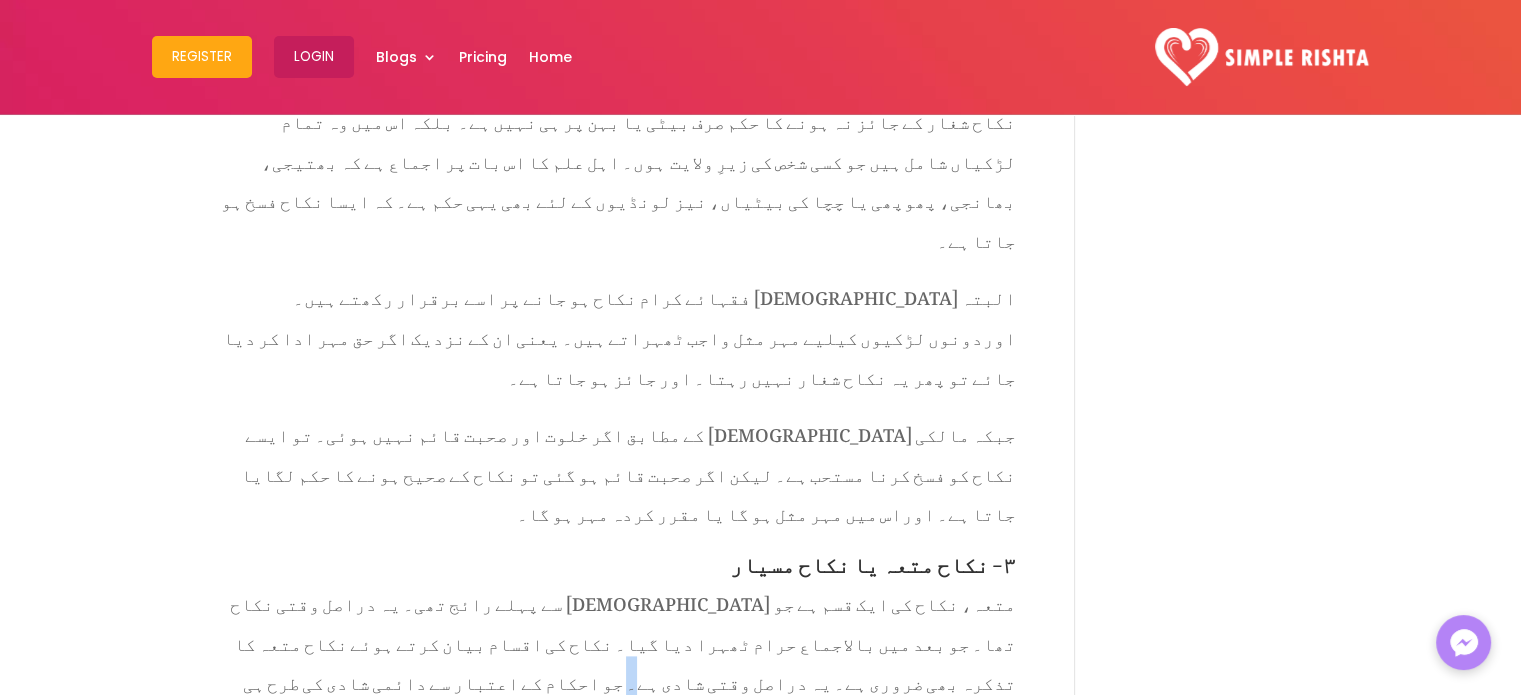 scroll, scrollTop: 2267, scrollLeft: 0, axis: vertical 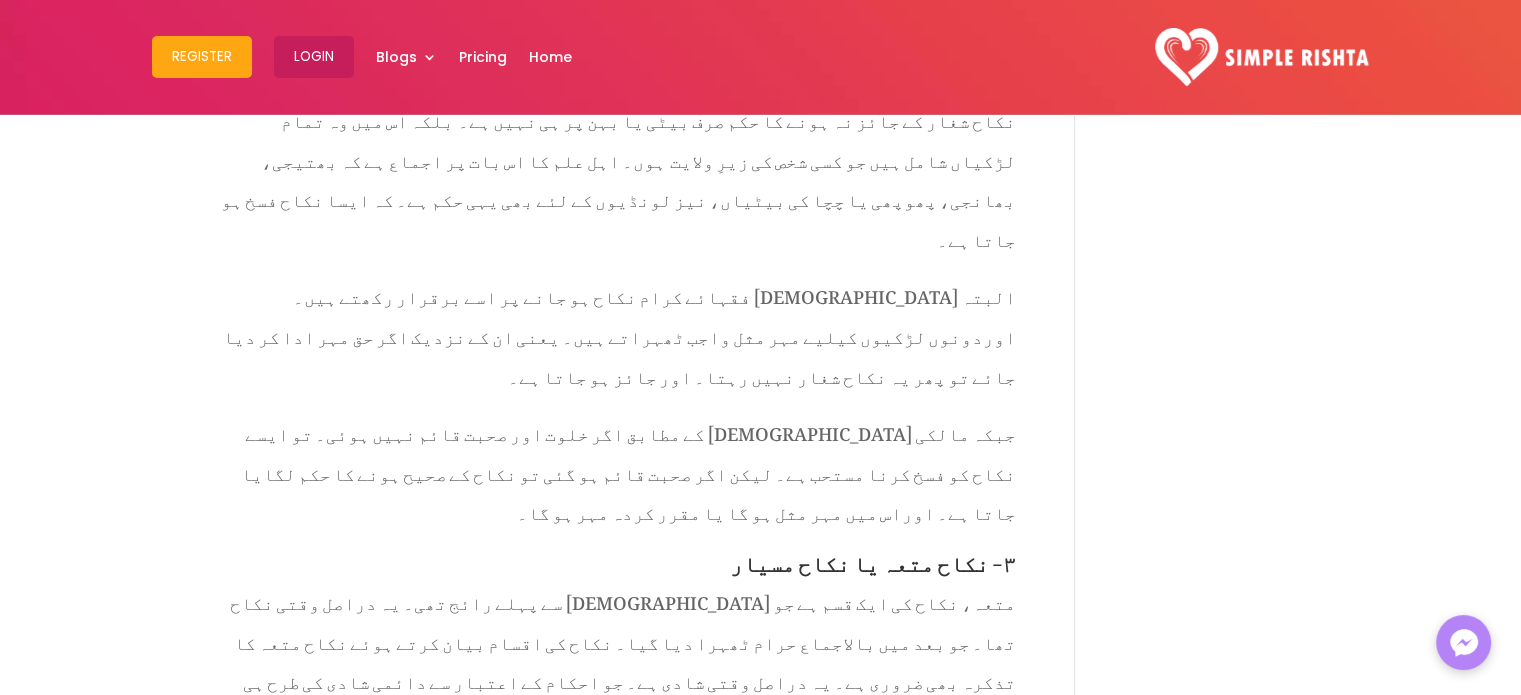 click on "متعہ، نکاح کی ایک قسم ہے جو [DEMOGRAPHIC_DATA] سے پہلے رائج تھی۔ یہ دراصل وقتی نکاح تھا۔ جو بعد میں بالاجماع حرام ٹھہرا دیا گیا۔ نکاح کی اقسام بیان کرتے ہوئے نکاح متعہ کا تذکرہ بھی ضروری ہے۔ یہ دراصل وقتی شادی ہے۔ جو احکام کے اعتبار سے دائمی شادی کی طرح ہی ہے۔ لیکن اس کے بعض مسائل مختلف ہیں۔" at bounding box center [623, 658] 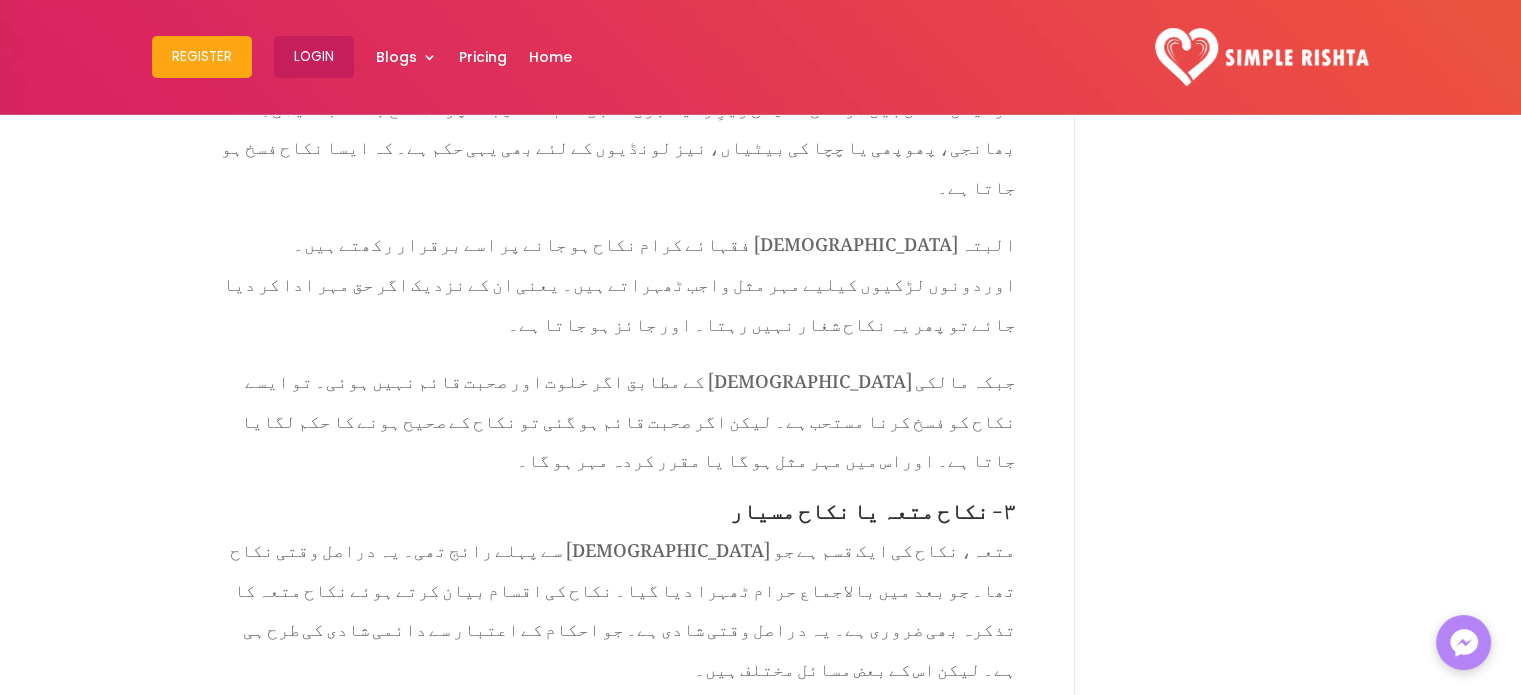 scroll, scrollTop: 2322, scrollLeft: 0, axis: vertical 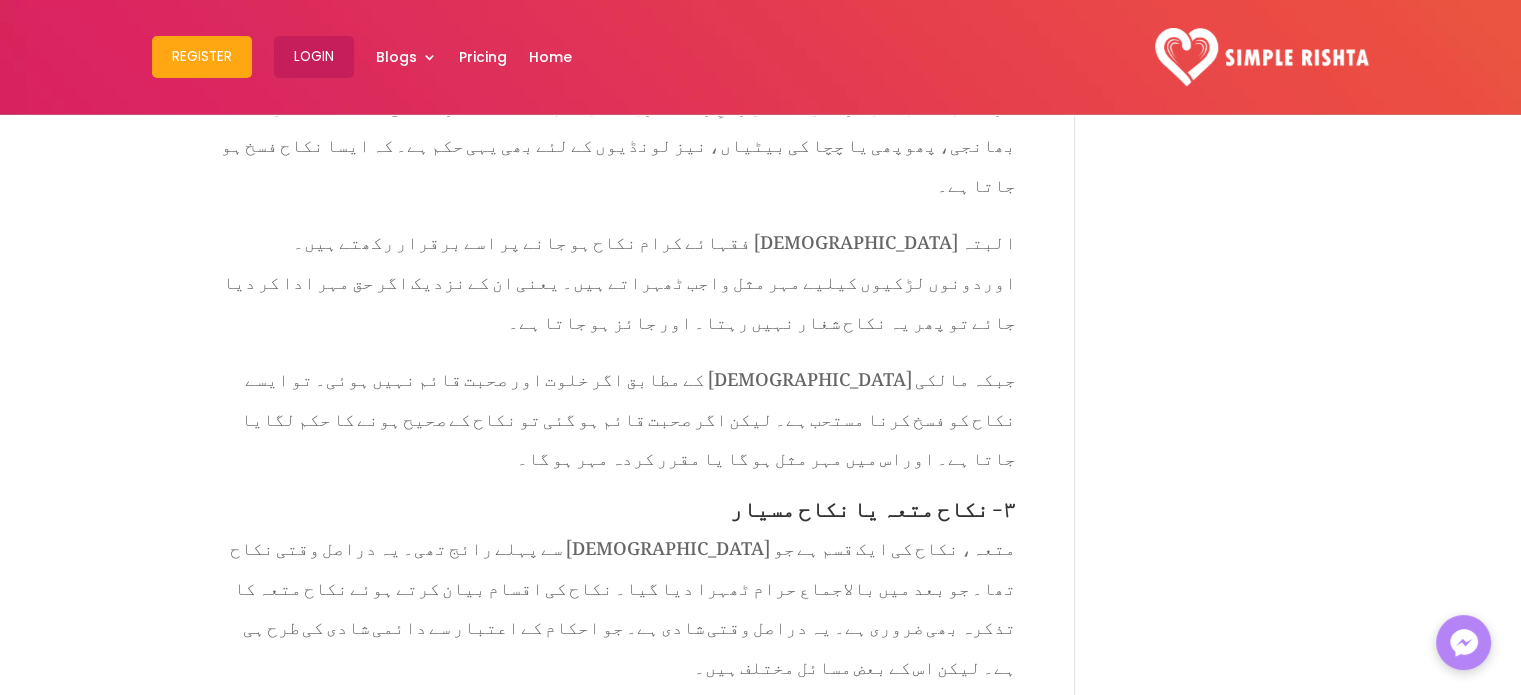 drag, startPoint x: 784, startPoint y: 280, endPoint x: 561, endPoint y: 275, distance: 223.05605 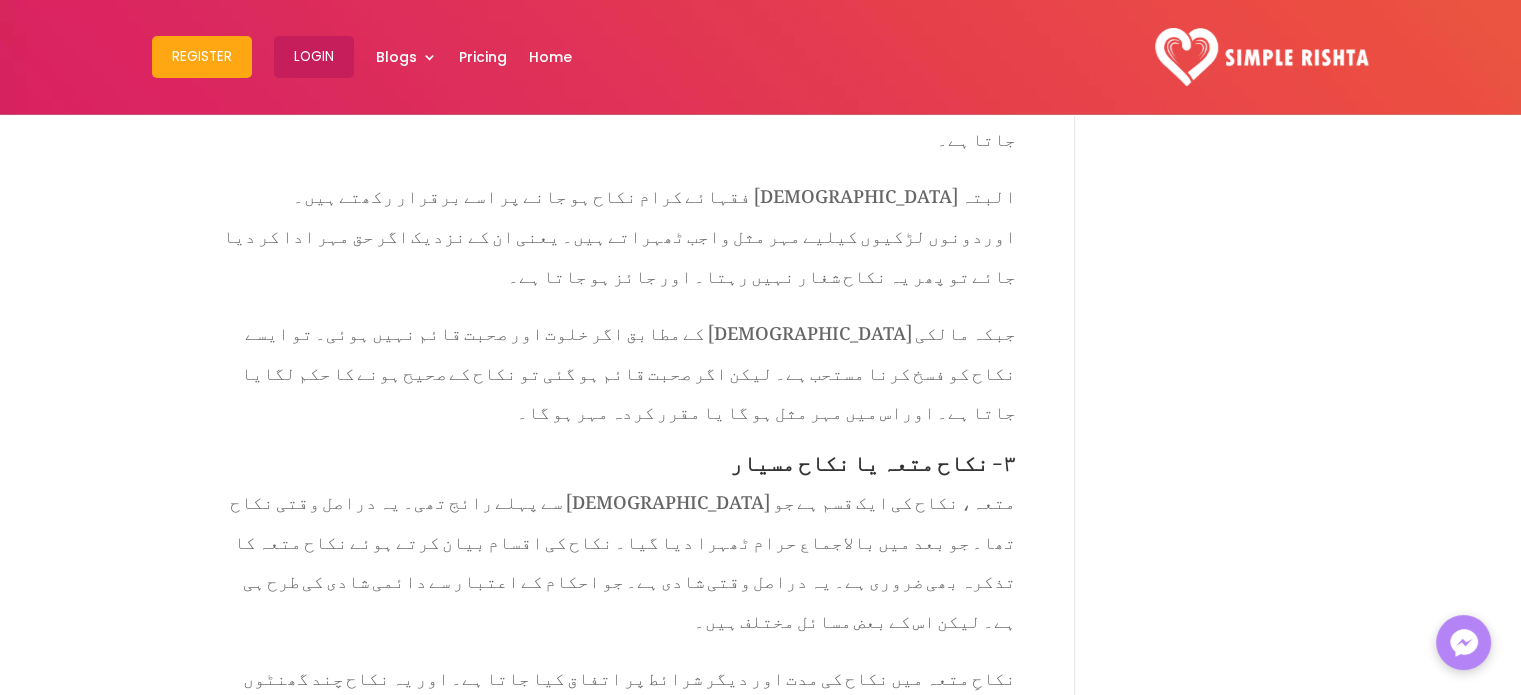 scroll, scrollTop: 2395, scrollLeft: 0, axis: vertical 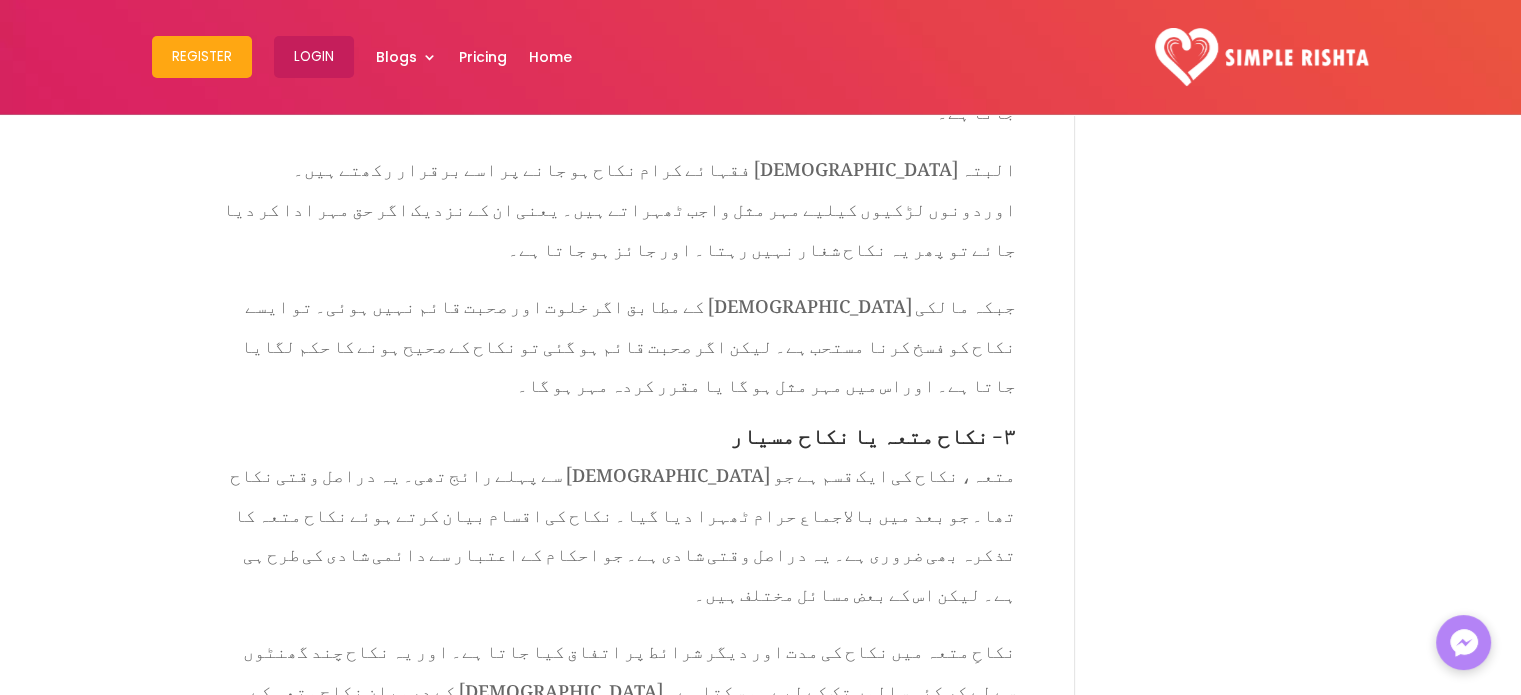 drag, startPoint x: 722, startPoint y: 257, endPoint x: 682, endPoint y: 255, distance: 40.04997 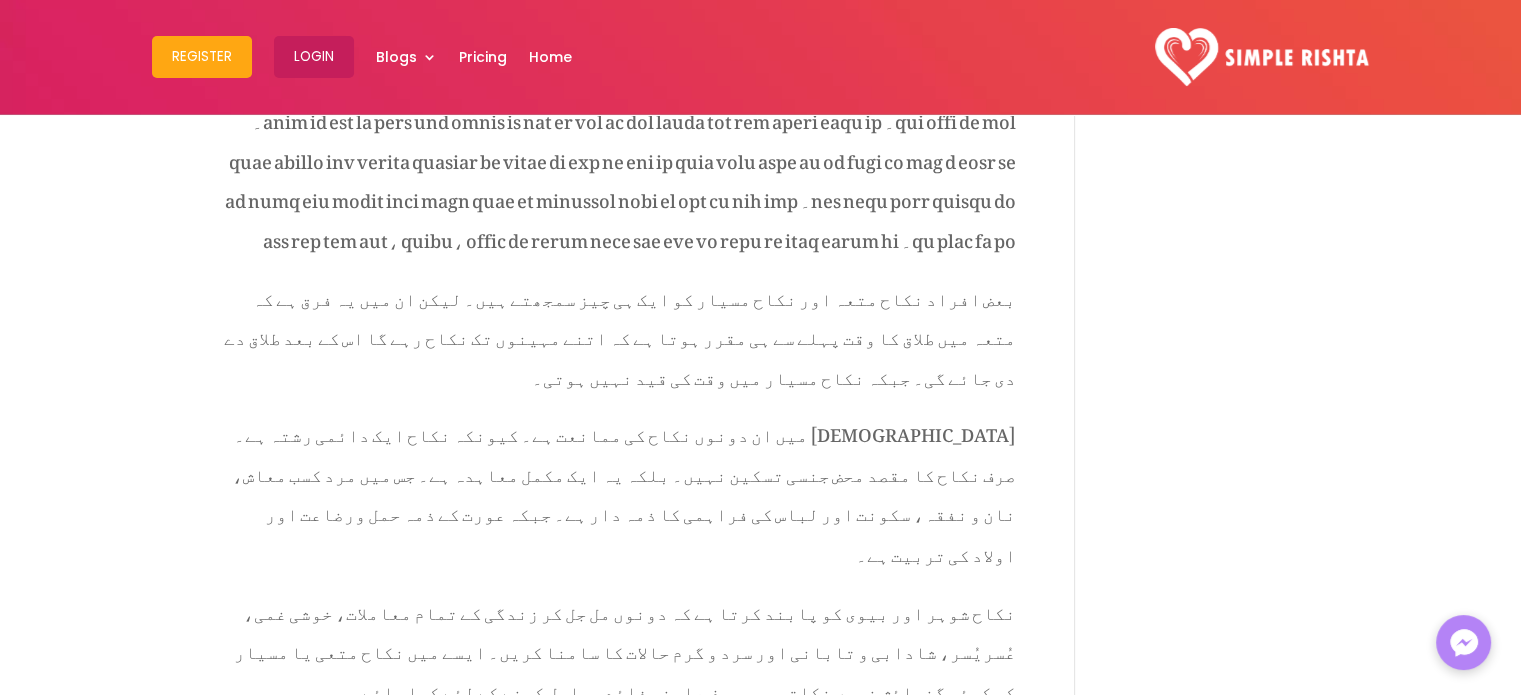 scroll, scrollTop: 3260, scrollLeft: 0, axis: vertical 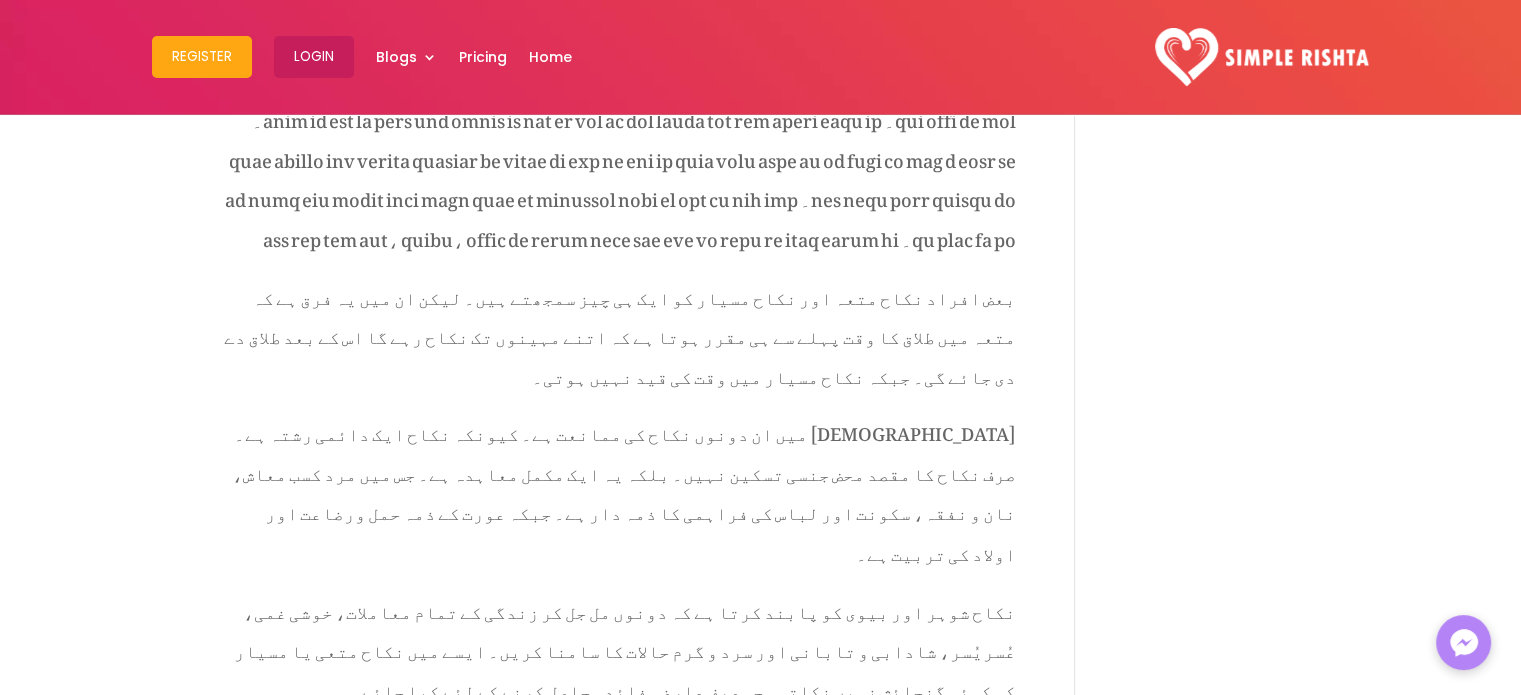 click on "[DEMOGRAPHIC_DATA] کے مطابق ایک شخص اگر دو بار اپنی بیوی کو طلاق دے دے تو واپس رجوع کر سکتا ہے۔ لیکن تیسری بار طلاق دینے کی صورت میں اس کی بیوی اس کے لئے حلال نہیں رہے گی۔ اس سے دوبار شادی اسی صورت میں ہو سکتی ہے۔ اگر وہ عورت کسی دوسرے مرد سے شادی کرے۔ شادی کی تمام شرائط پوری کرے۔ اور اس کی نیت فوری طلاق لے کر پہلے شوہر سے شادی ہرگز نہ ہو۔ پھر اگر اس کا دوسرا شوہر وفات پا جائے یا کسی وجہ سے اسے طلاق دے دے۔ تو وہ اپنے پہلے شوہر سے دوبارہ نکاح کر سکتی ہے۔" at bounding box center (621, 1129) 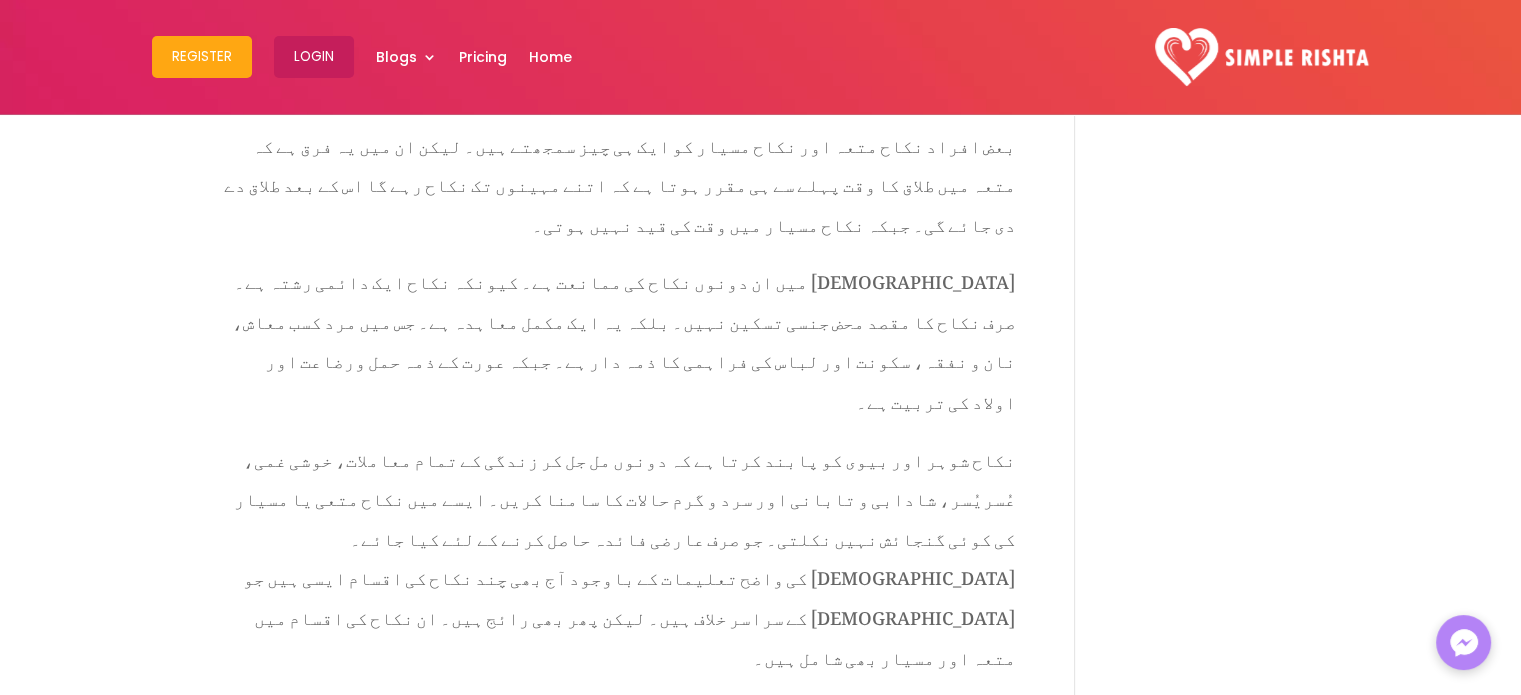 scroll, scrollTop: 3412, scrollLeft: 0, axis: vertical 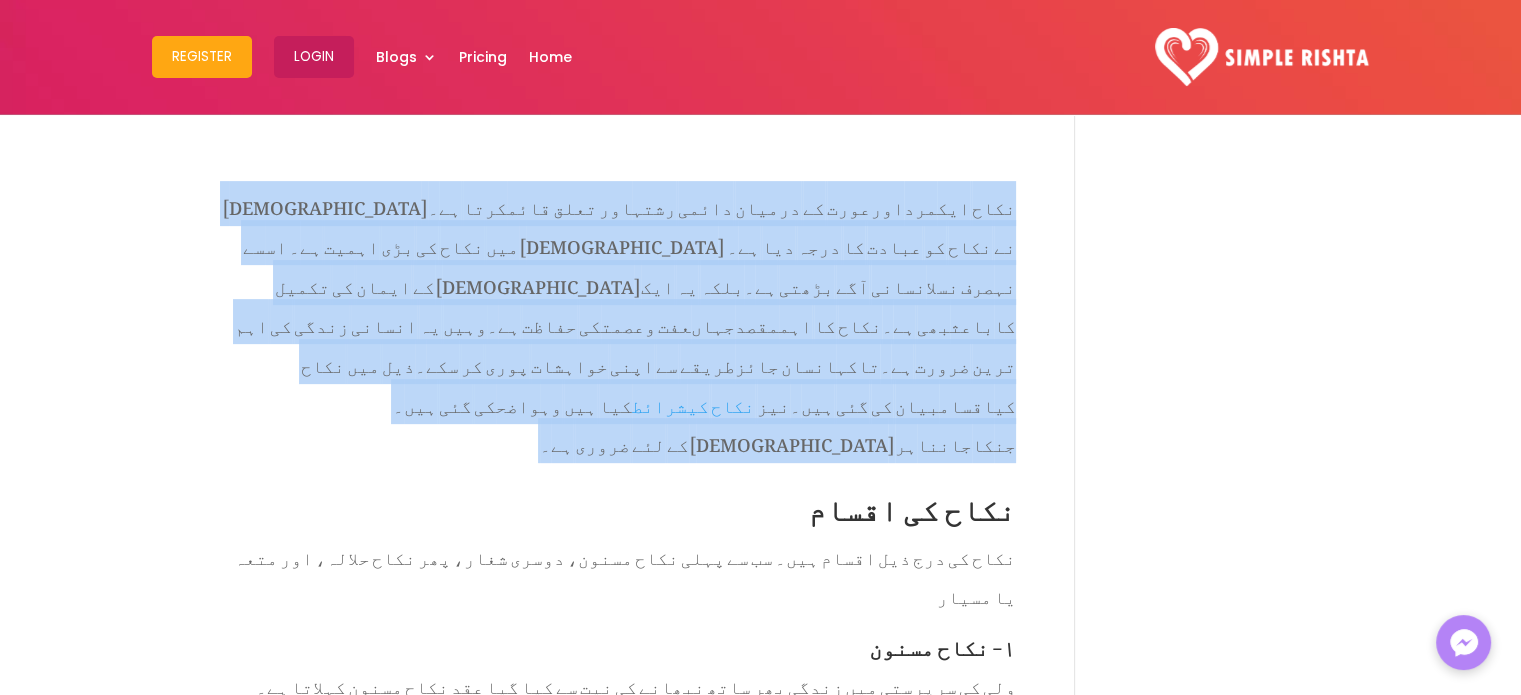 drag, startPoint x: 1021, startPoint y: 203, endPoint x: 0, endPoint y: 367, distance: 1034.0875 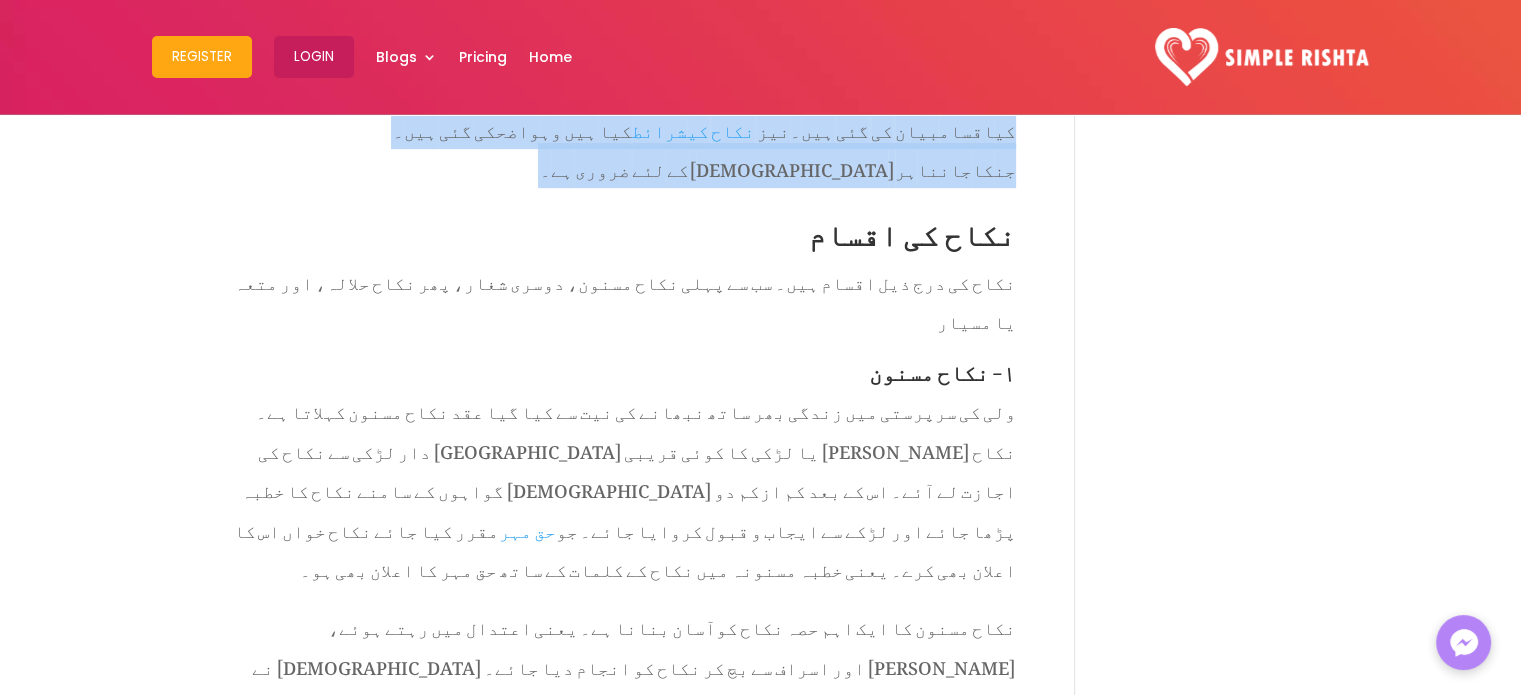 scroll, scrollTop: 924, scrollLeft: 0, axis: vertical 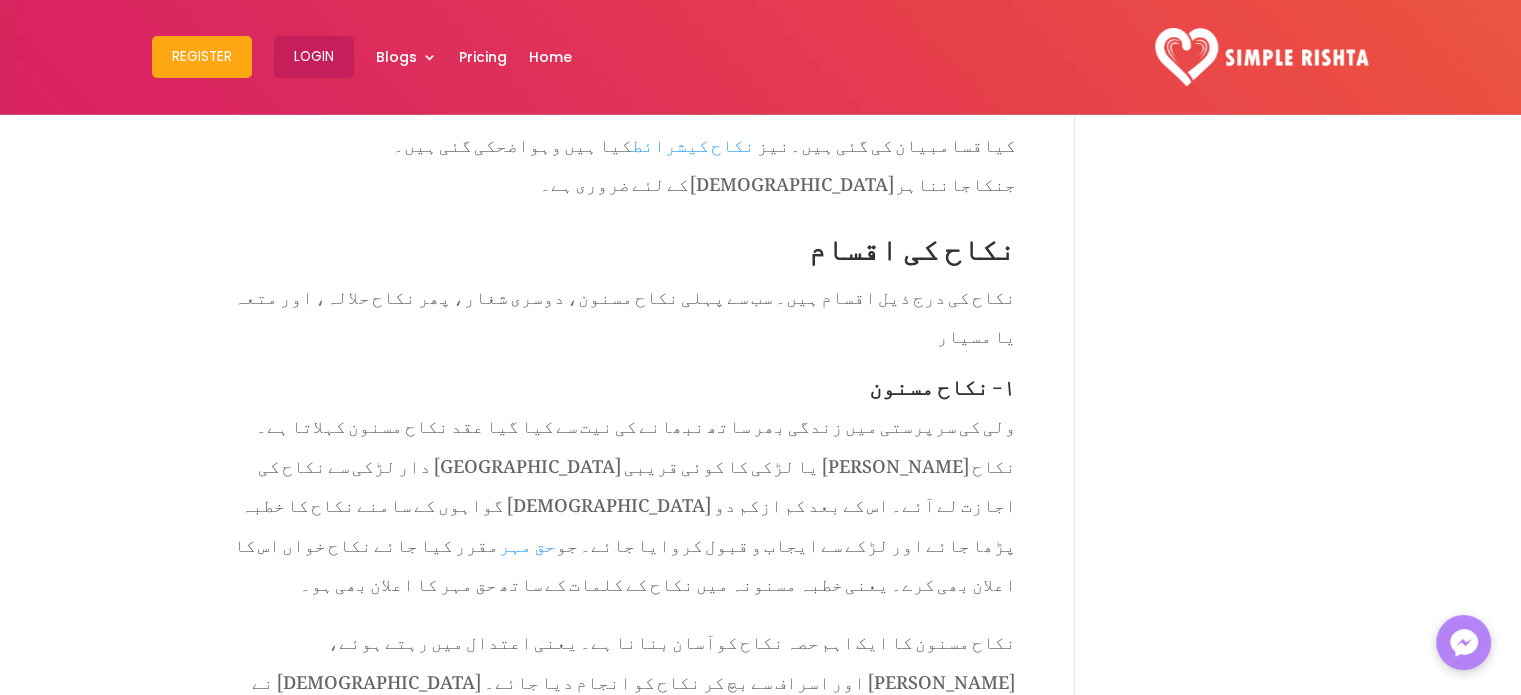click on "نکاح کی اقسام اور شرائط
[DATE]  |  ازدواجی زندگی
نکاح   ایک  مرد  اورعورت   کے   درمیان   دائمی   رشتہ  اور تعلق قائم  کرتا   ہے ۔  [DEMOGRAPHIC_DATA]   نے   نکاح   کو   عبادت   کا   درجہ   دیا   ہے ۔ [DEMOGRAPHIC_DATA]  میں   نکاح   کی   بڑی   اہمیت   ہے ۔ اس  سے   نہ  صرف نسل  انسانی   آگے   بڑھتی   ہے ۔  بلکہ   یہ   ایک  [DEMOGRAPHIC_DATA]  کے   ایمان   کی   تکمیل   کا  باعث  بھی   ہے ۔  نکاح   کا   اہم  مقصد  جہاں  عفت وعصمت  کی   حفاظت   ہے ۔  وہیں   یہ   انسانی   زندگی   کی   اہم   ترین   ضرورت   ہے ۔  تاکہ  انسان جائز  طریقے   سے   اپنی   خواہشات     کر" at bounding box center [648, 3028] 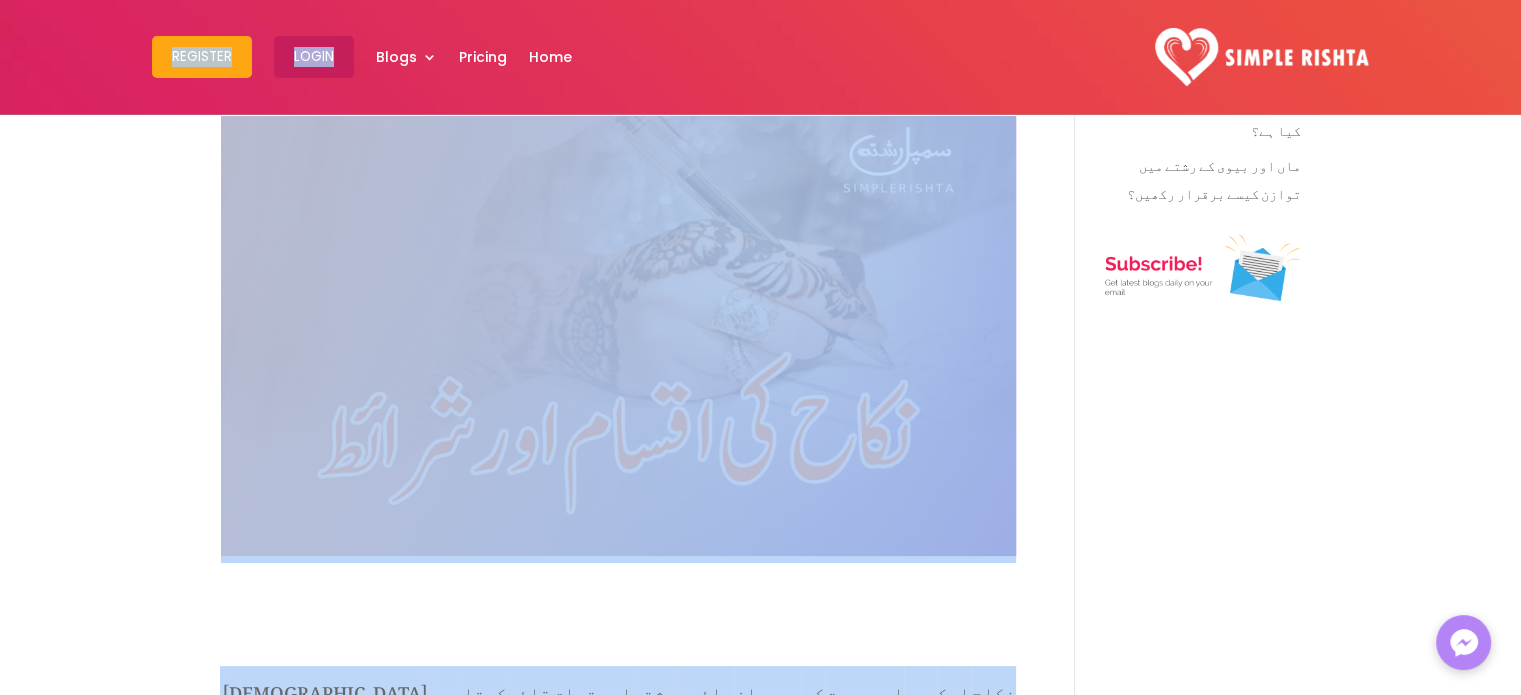 scroll, scrollTop: 0, scrollLeft: 0, axis: both 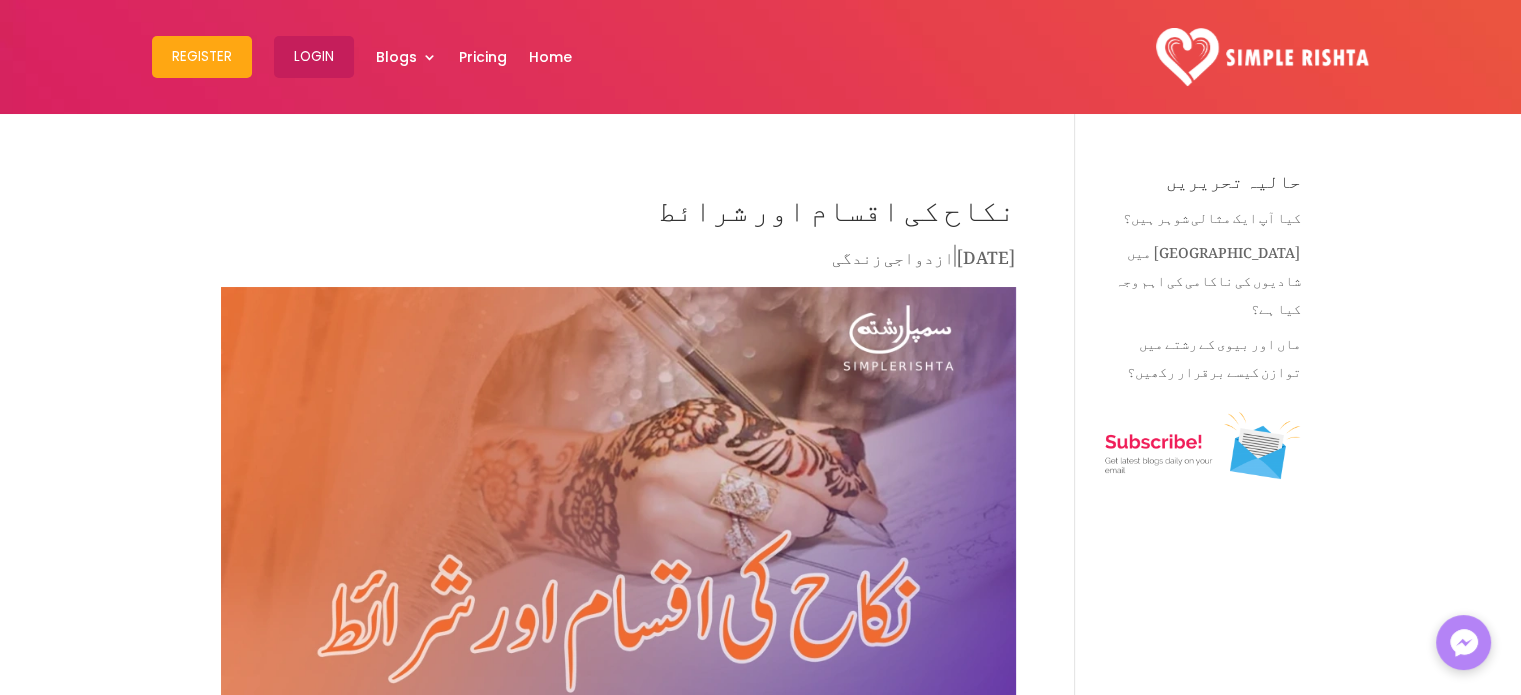 drag, startPoint x: 1022, startPoint y: 159, endPoint x: 480, endPoint y: 428, distance: 605.08264 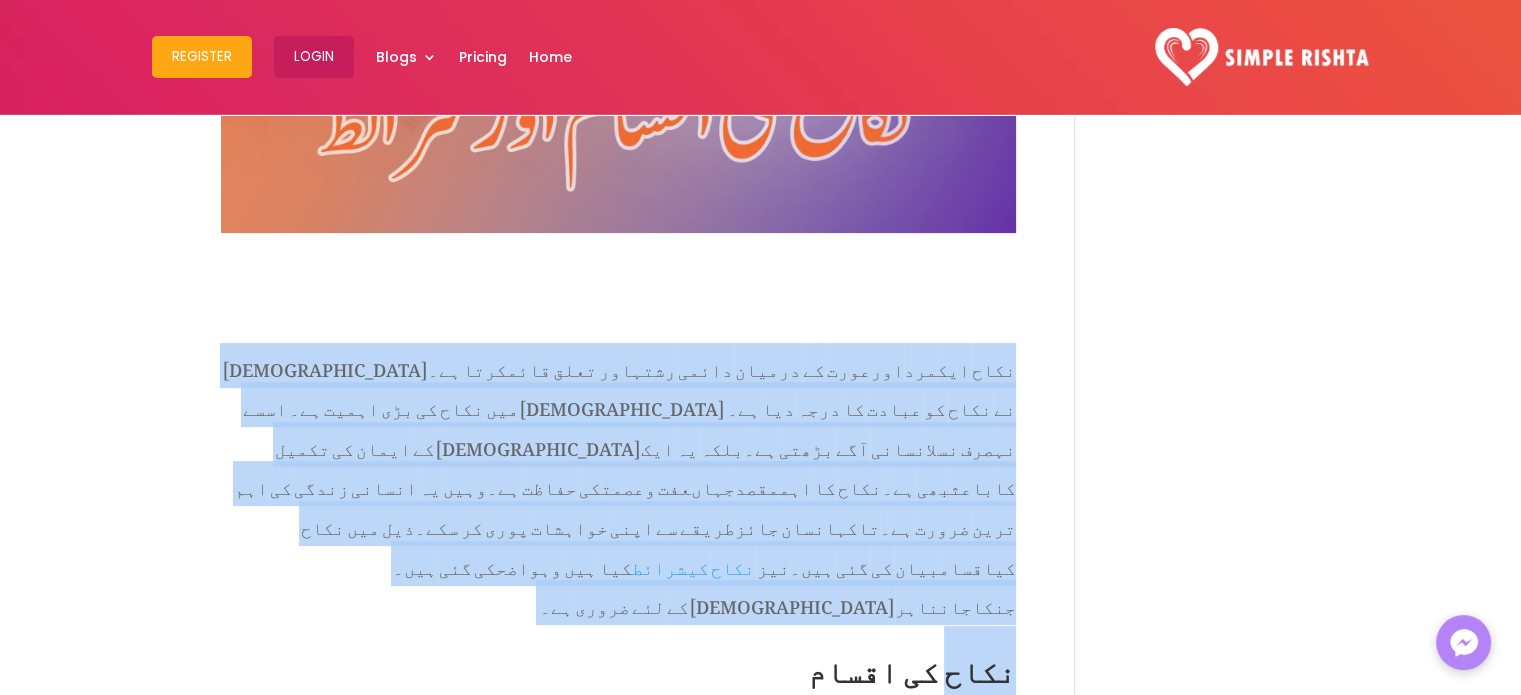scroll, scrollTop: 504, scrollLeft: 0, axis: vertical 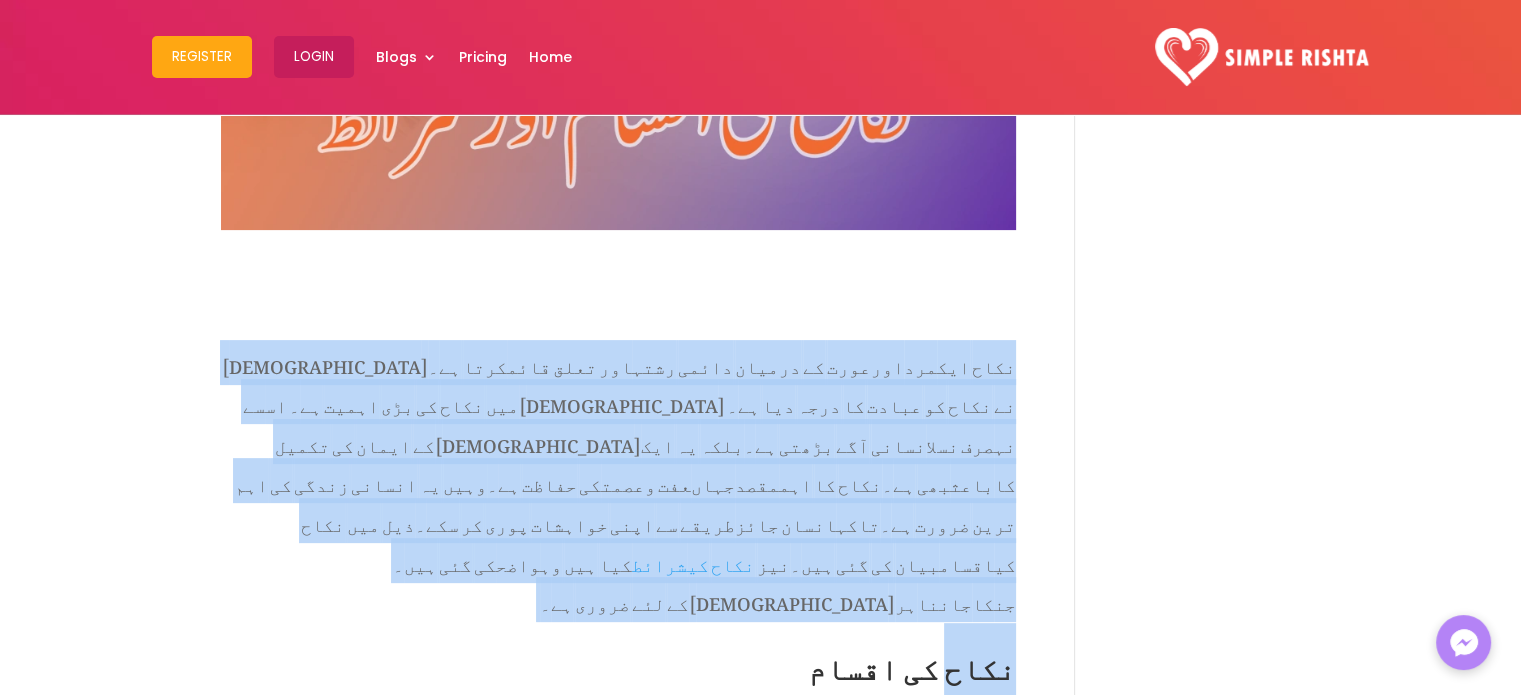 click on "نکاح   ایک  مرد  اورعورت   کے   درمیان   دائمی   رشتہ  اور تعلق قائم  کرتا   ہے ۔  [DEMOGRAPHIC_DATA]   نے   نکاح   کو   عبادت   کا   درجہ   دیا   ہے ۔ [DEMOGRAPHIC_DATA]  میں   نکاح   کی   بڑی   اہمیت   ہے ۔ اس  سے   نہ  صرف نسل  انسانی   آگے   بڑھتی   ہے ۔  بلکہ   یہ   ایک  [DEMOGRAPHIC_DATA]  کے   ایمان   کی   تکمیل   کا  باعث  بھی   ہے ۔  نکاح   کا   اہم  مقصد  جہاں  عفت وعصمت  کی   حفاظت   ہے ۔  وہیں   یہ   انسانی   زندگی   کی   اہم   ترین   ضرورت   ہے ۔  تاکہ  انسان جائز  طریقے   سے   اپنی   خواہشات   پوری   کر   سکے ۔  ذیل   میں   نکاح   کی  اقسام  بیان   کی   گئی   ہیں ۔  نیز   نکاح   کی  شرائط  کیا   ہیں   وہ  واضح  کی   گئی   ہیں ۔ جن  کا  جاننا  ہر  [DEMOGRAPHIC_DATA]  کے   لئے" at bounding box center [618, 490] 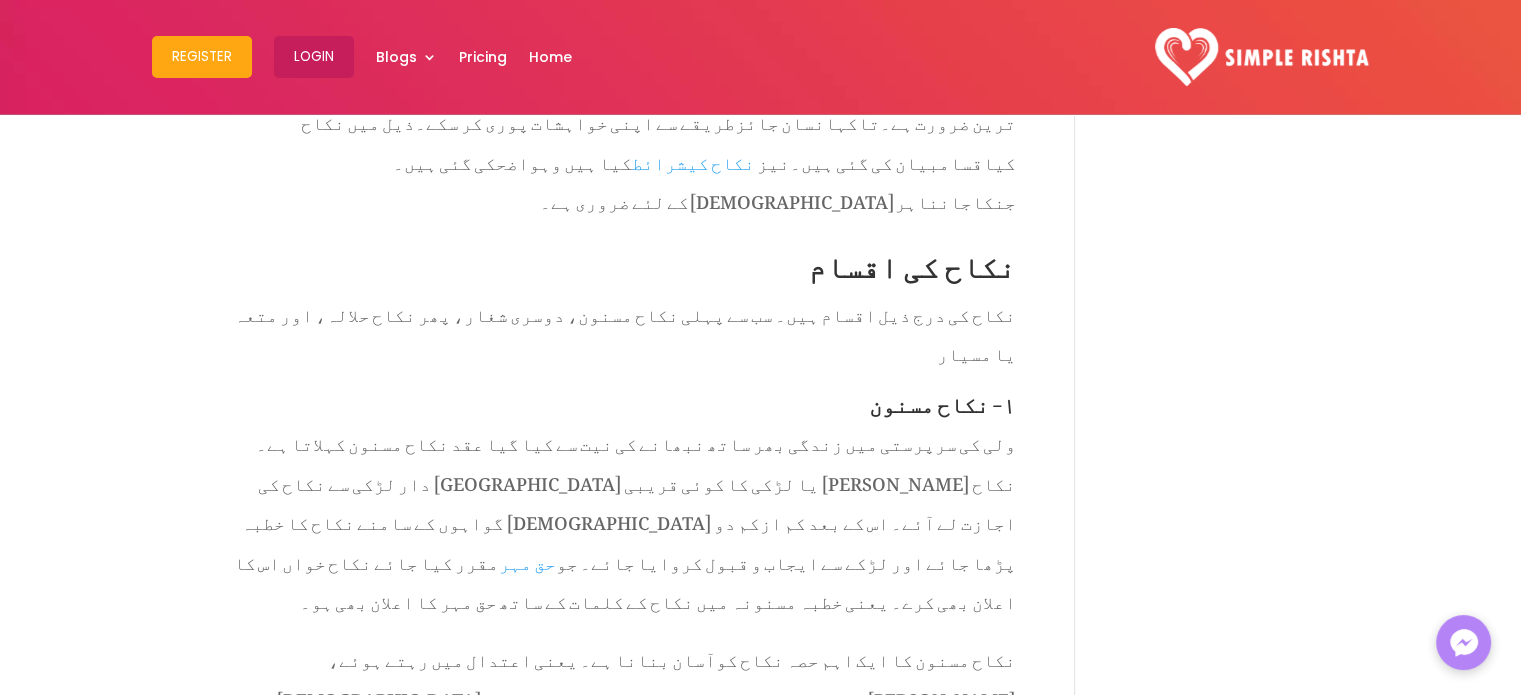 scroll, scrollTop: 903, scrollLeft: 0, axis: vertical 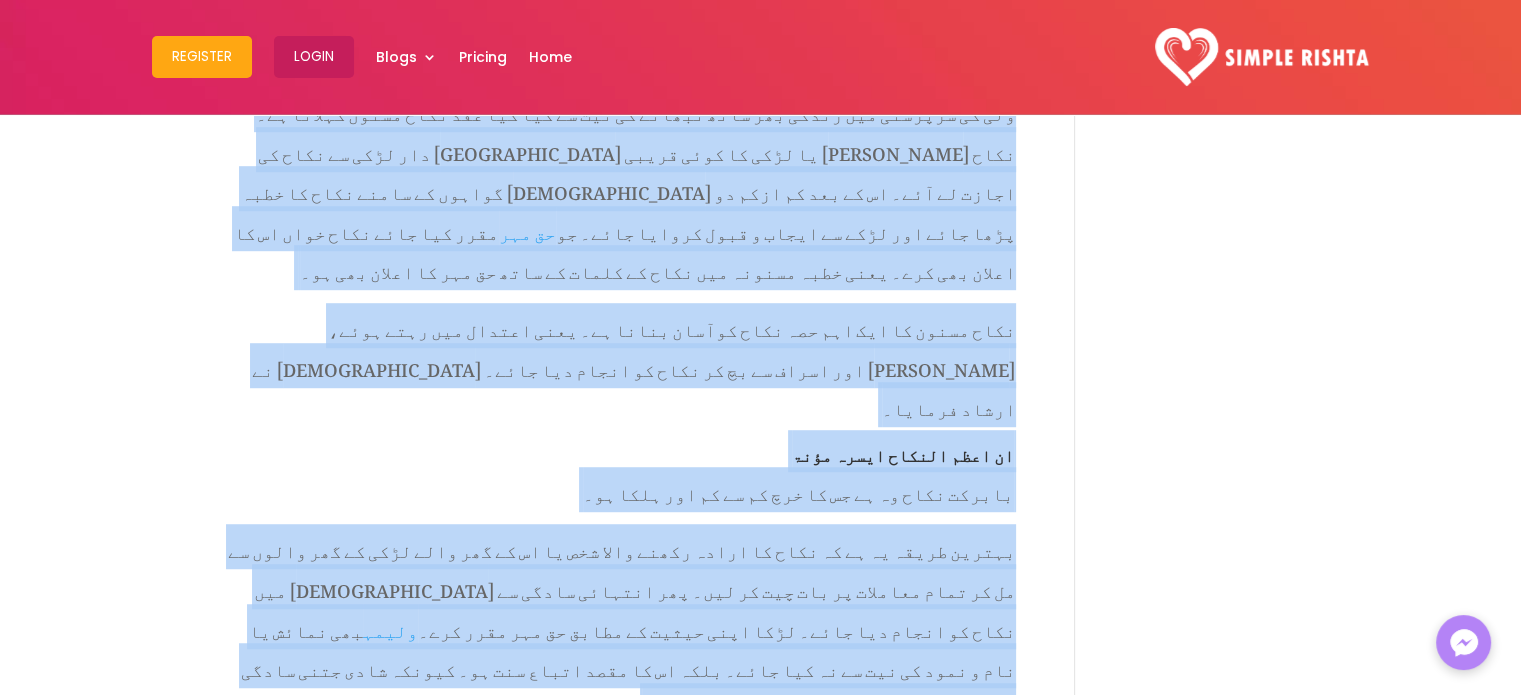 drag, startPoint x: 1008, startPoint y: 282, endPoint x: 640, endPoint y: 458, distance: 407.92157 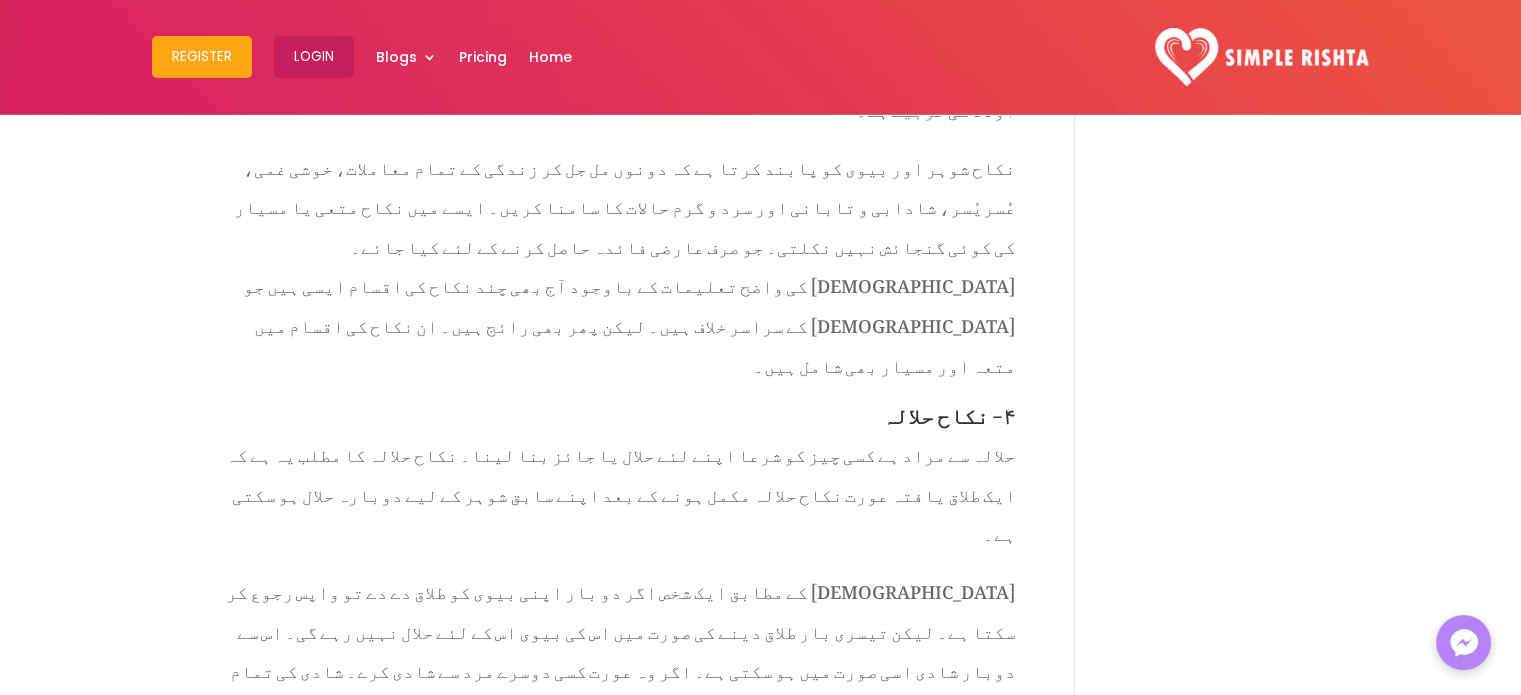 scroll, scrollTop: 3706, scrollLeft: 0, axis: vertical 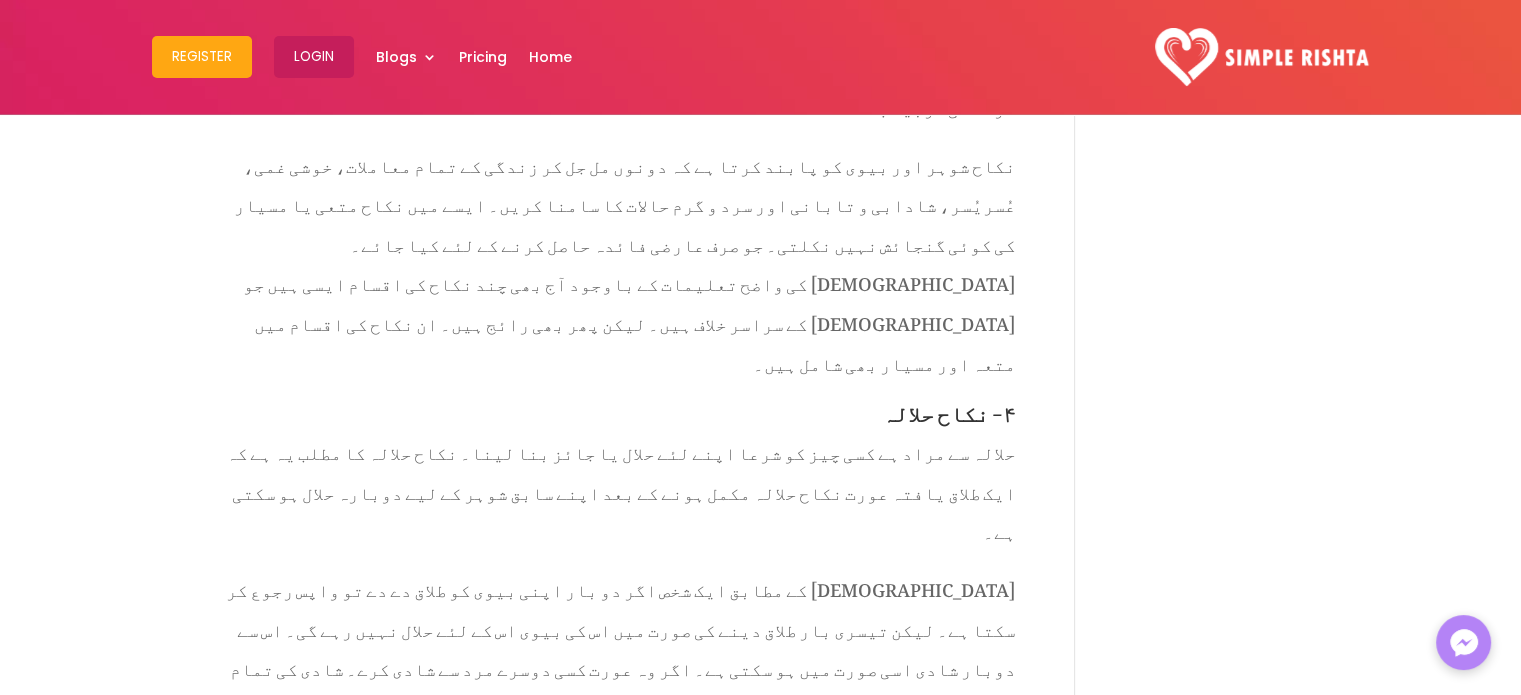 drag, startPoint x: 1020, startPoint y: 217, endPoint x: 356, endPoint y: 571, distance: 752.4706 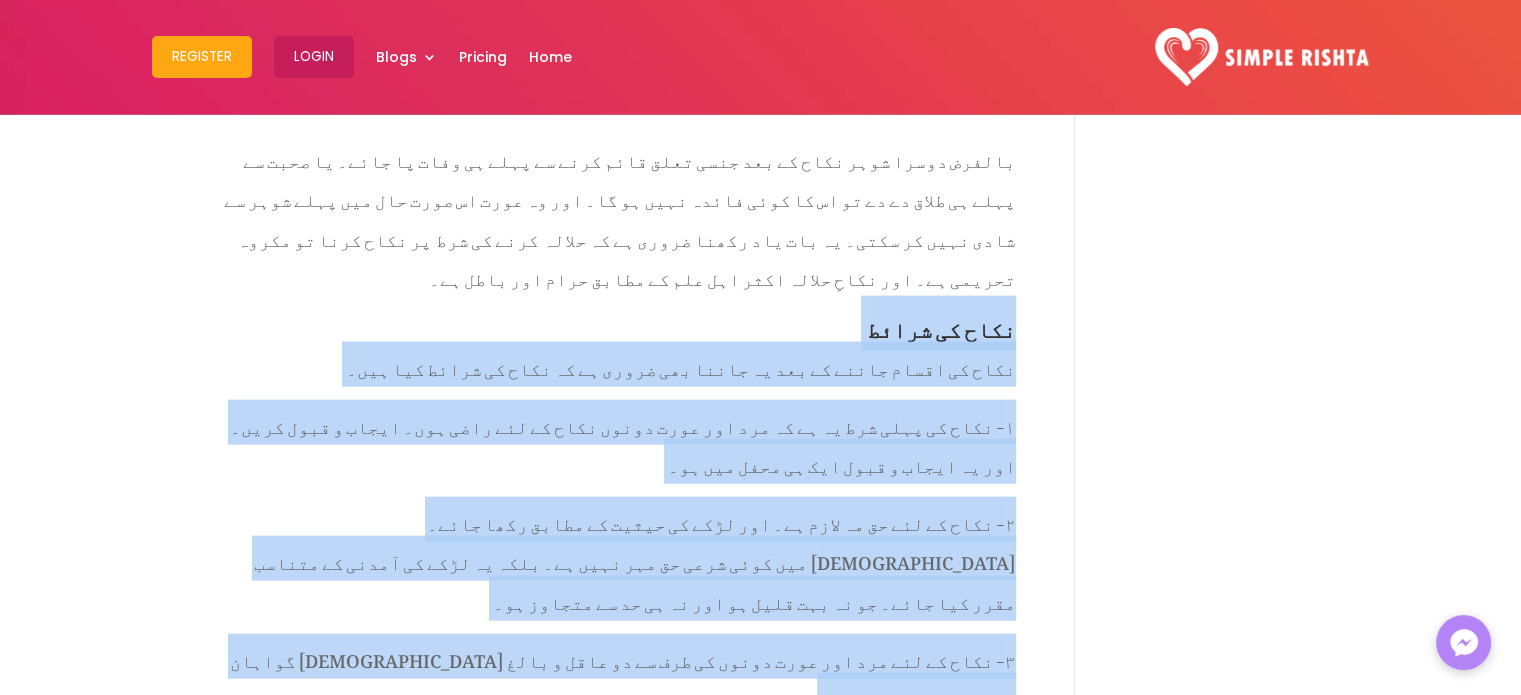 scroll, scrollTop: 4394, scrollLeft: 0, axis: vertical 